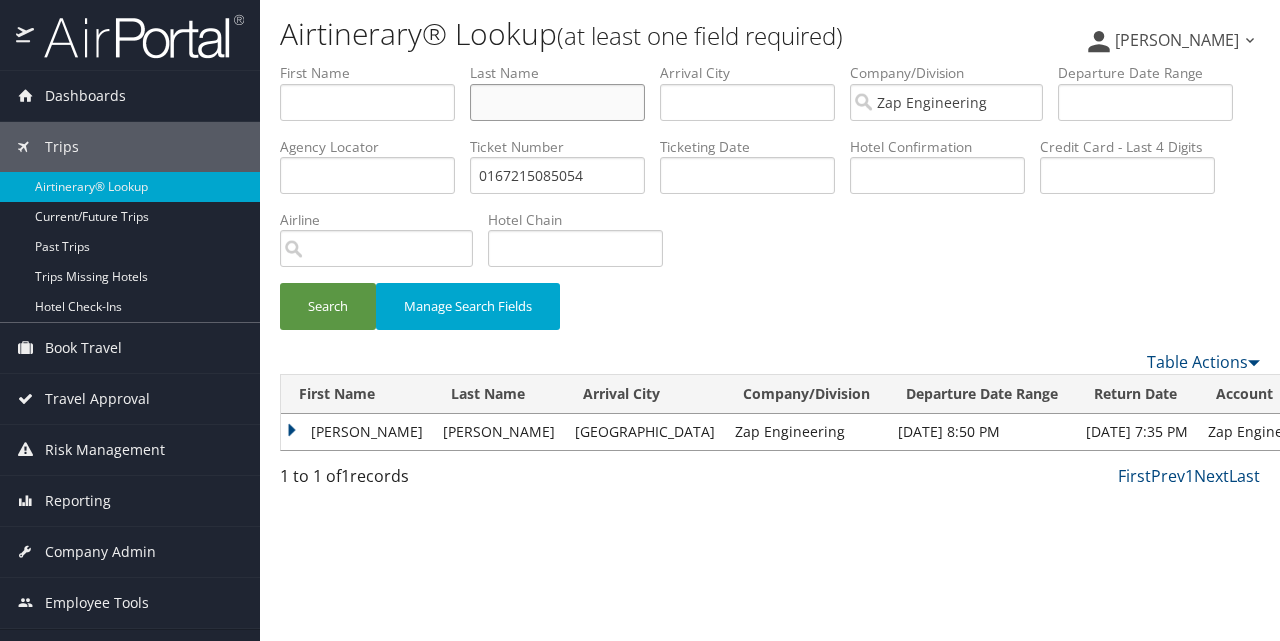 click at bounding box center [557, 102] 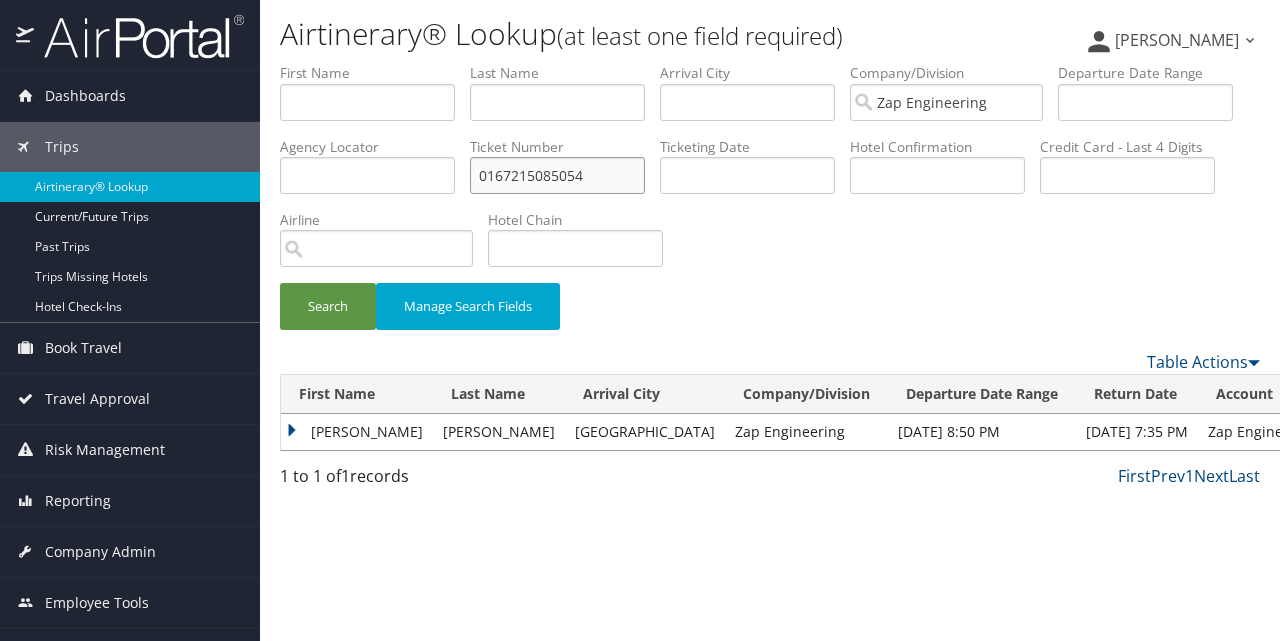 click on "0167215085054" at bounding box center [557, 175] 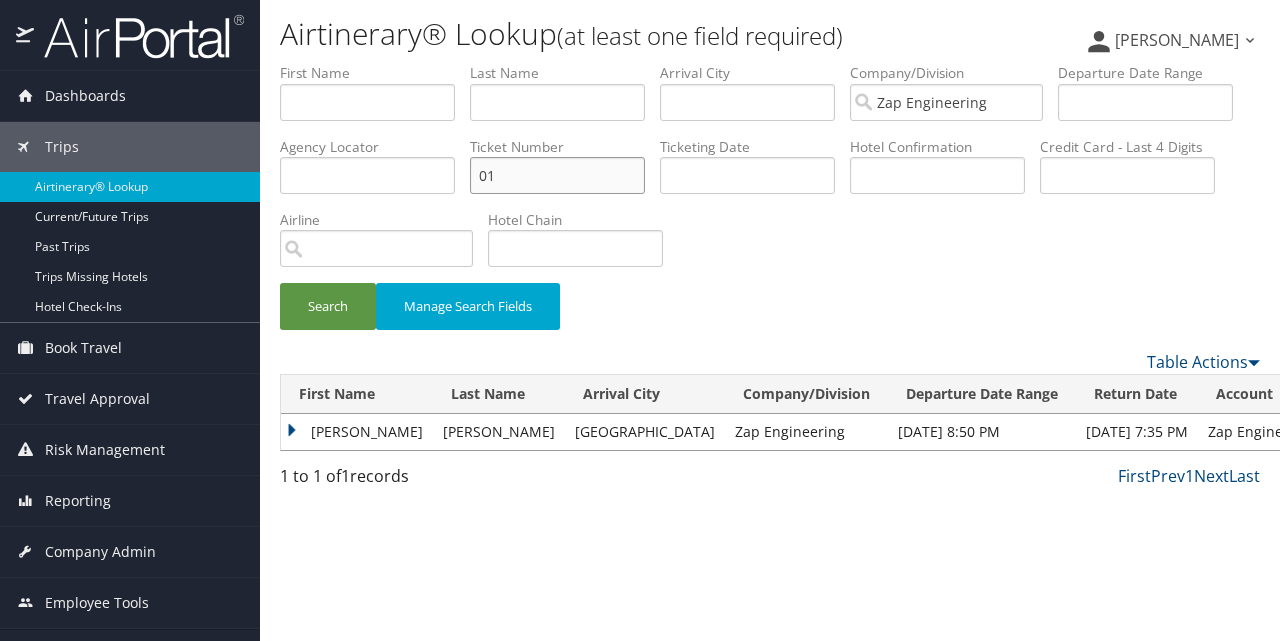 type on "0" 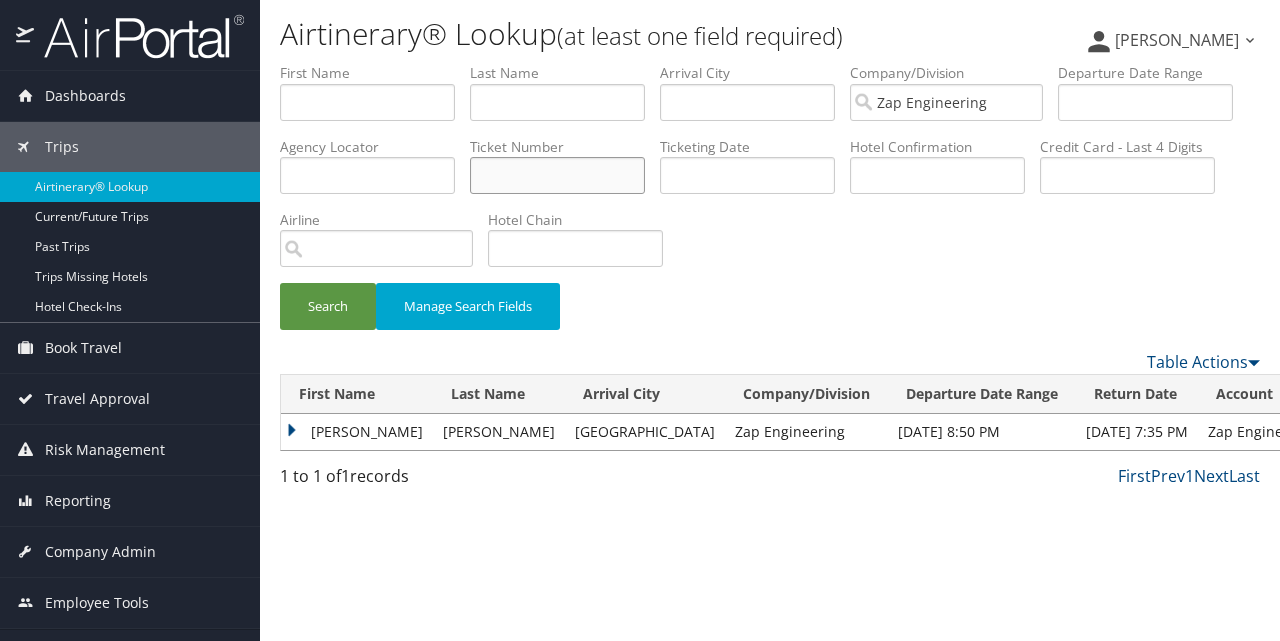 paste on "0167216310840" 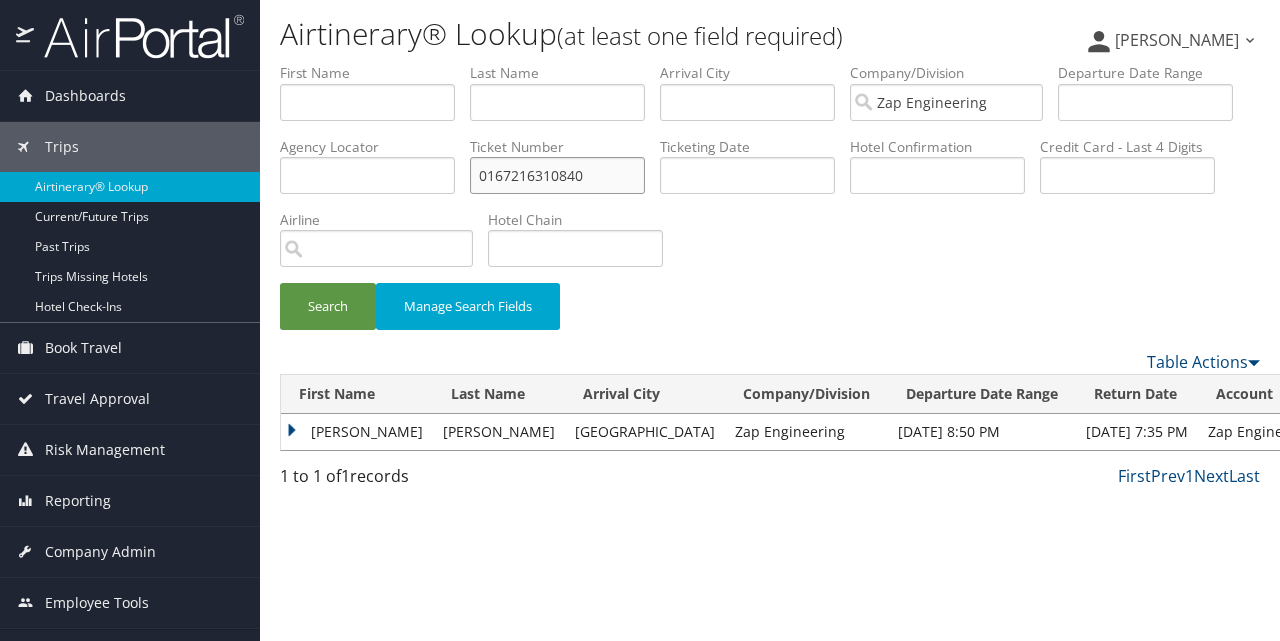 type on "0167216310840" 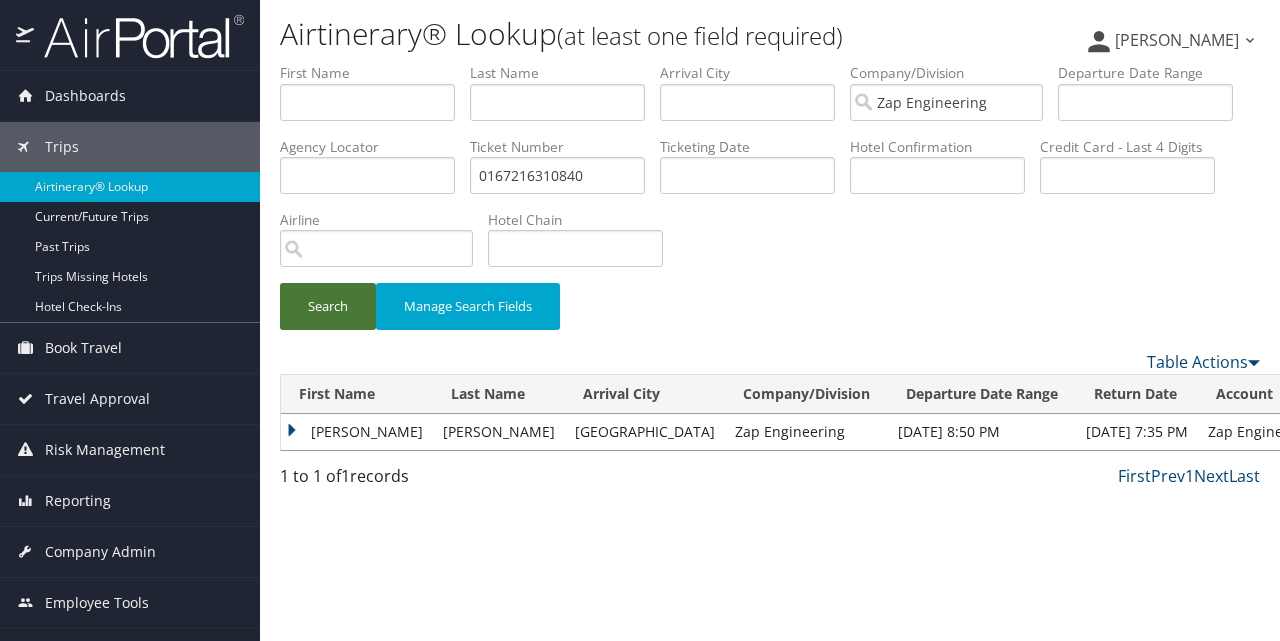 click on "Search" at bounding box center (328, 306) 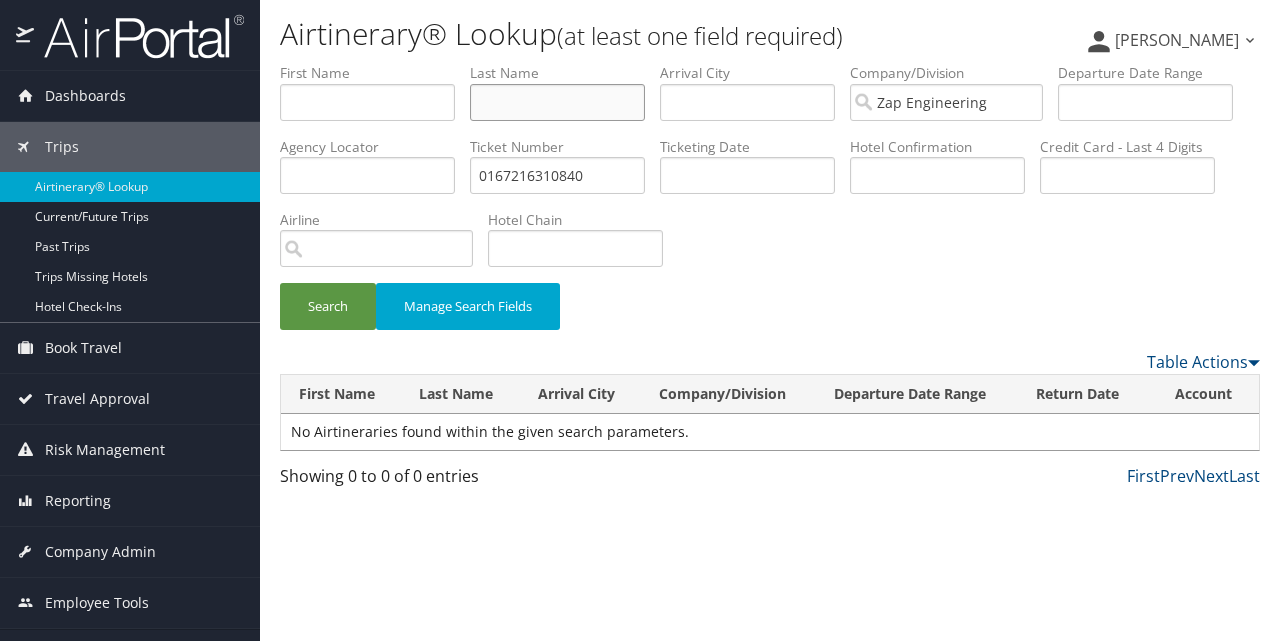 click at bounding box center (557, 102) 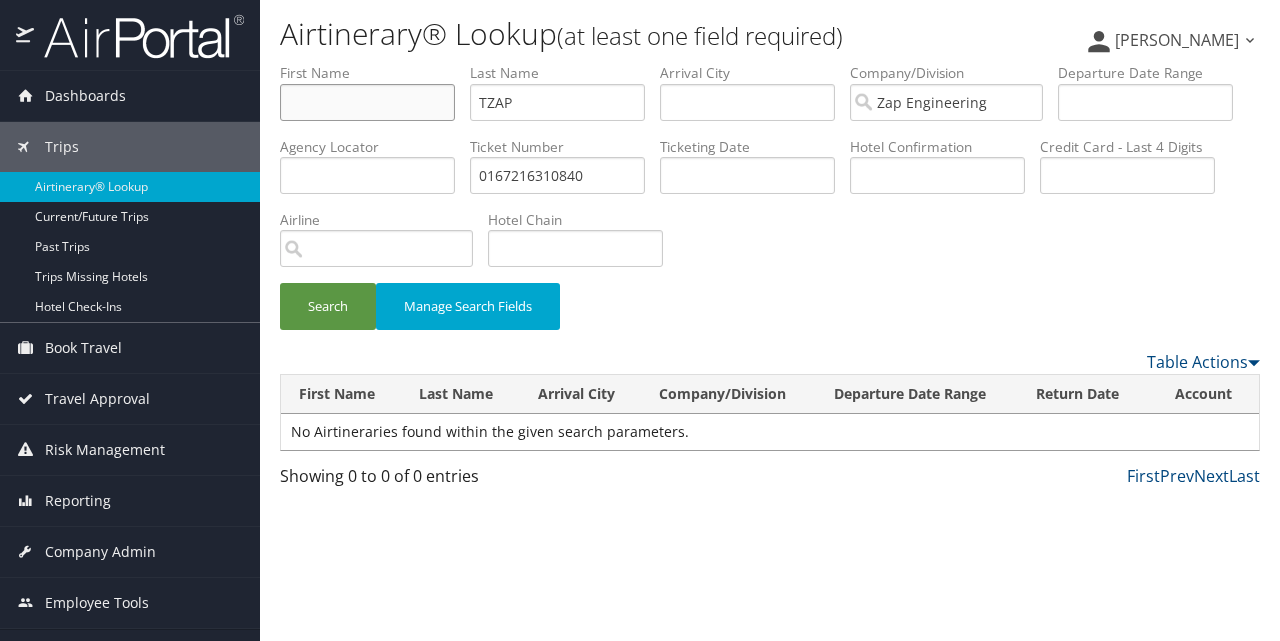 type on "STEPHEN" 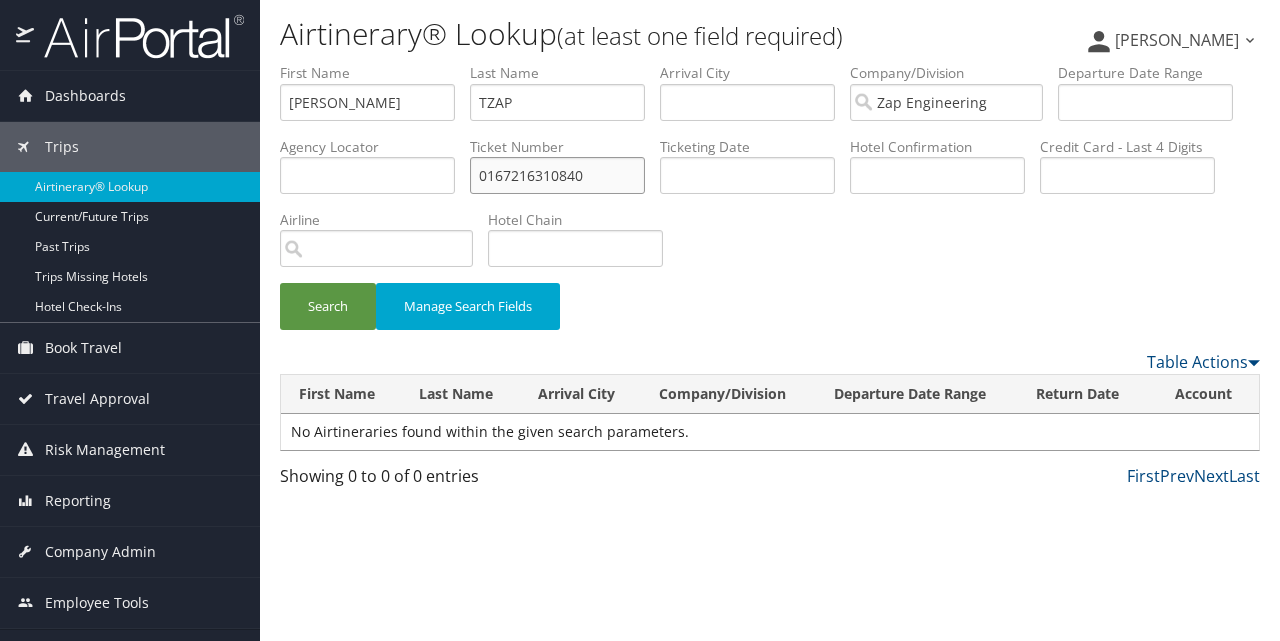 click on "0167216310840" at bounding box center [557, 175] 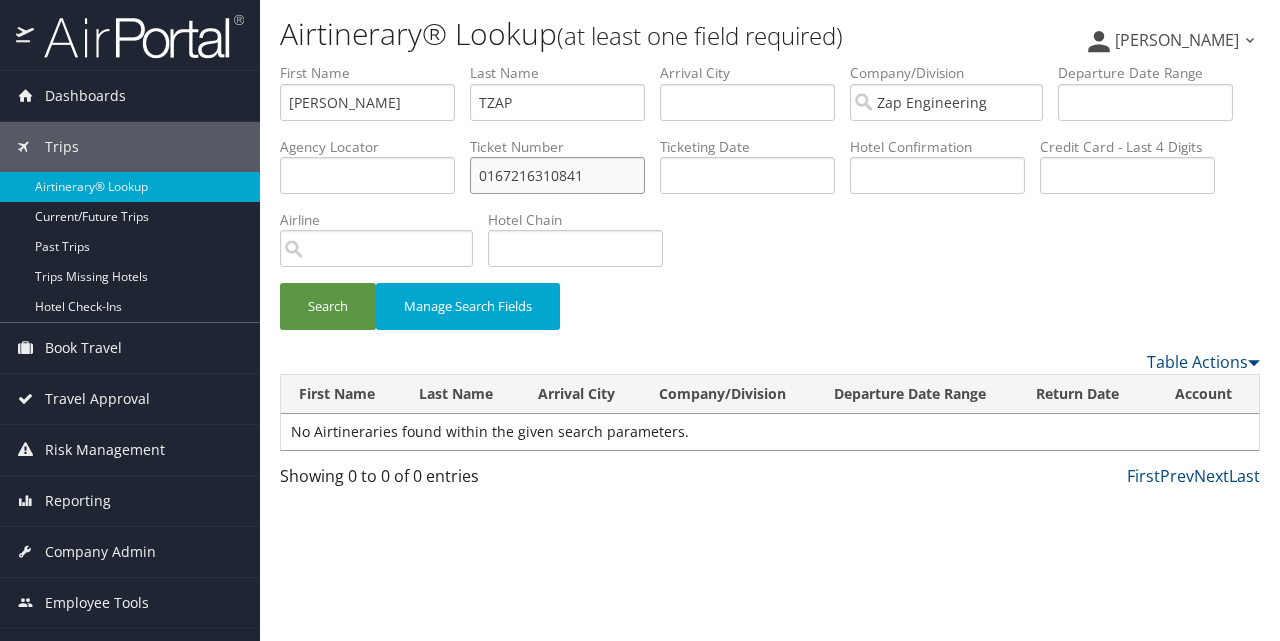 type on "0167216310841" 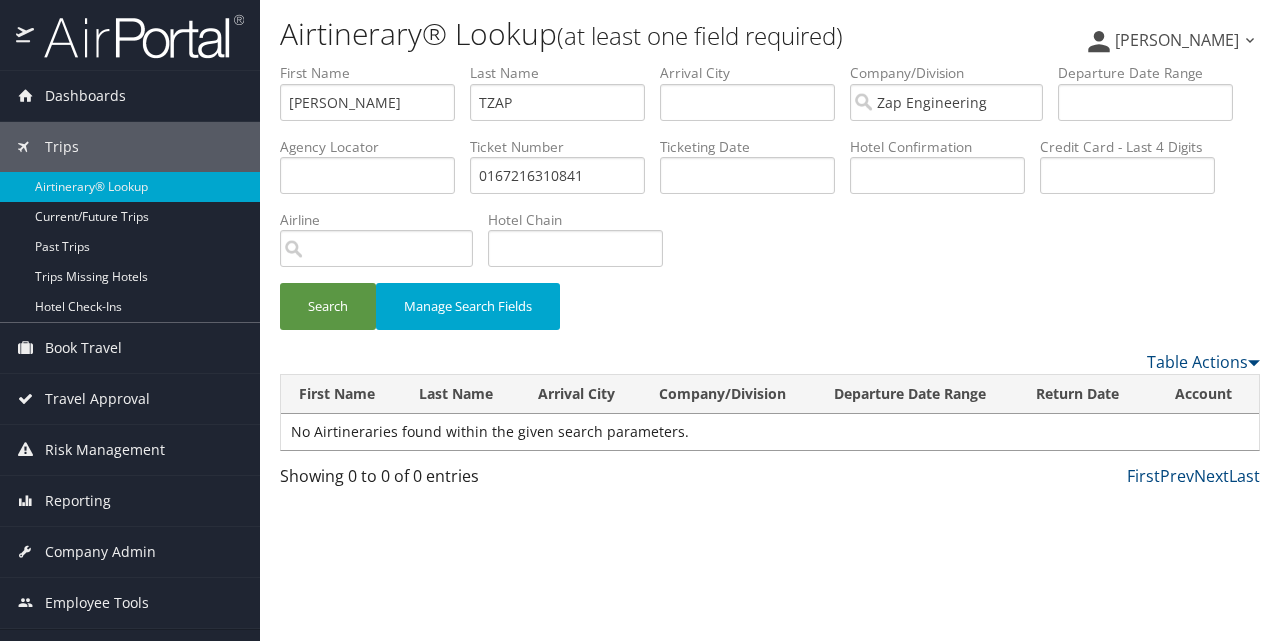 click at bounding box center [1249, 40] 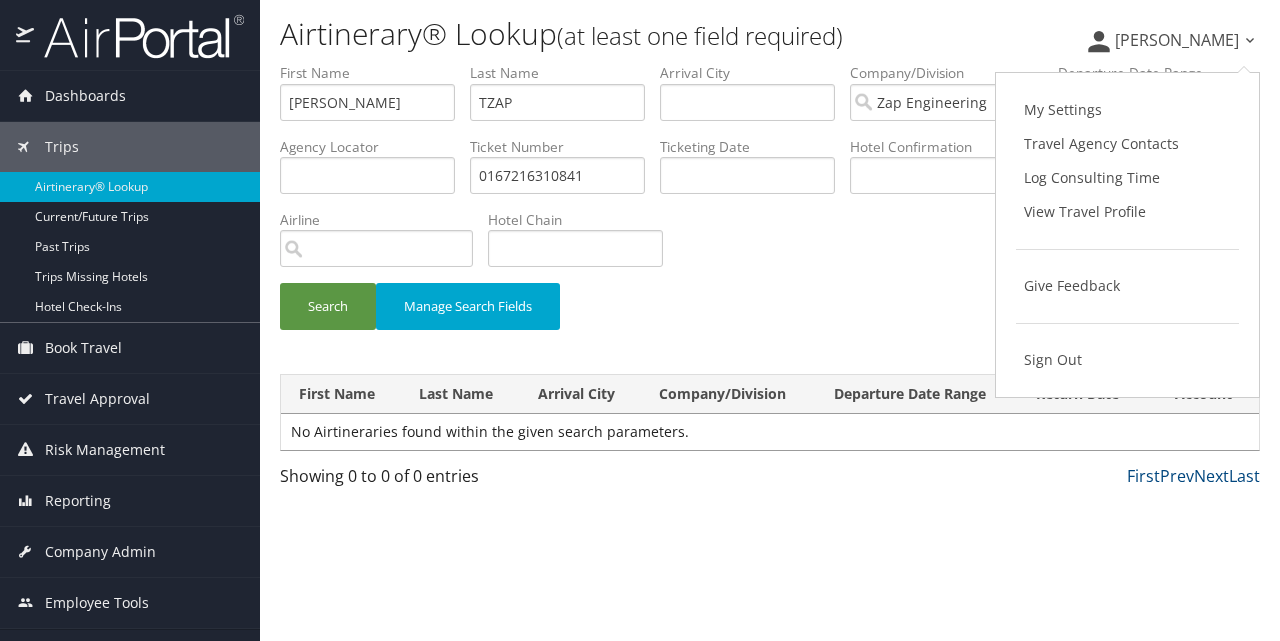 click on "[PERSON_NAME]" at bounding box center (1177, 40) 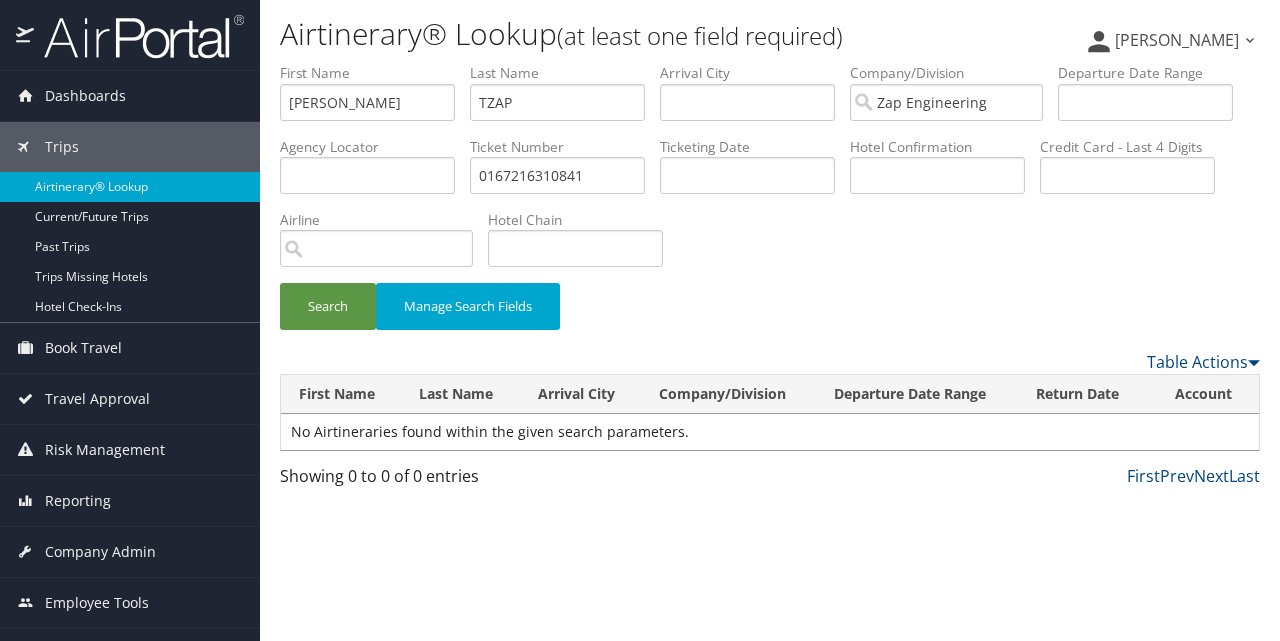 click on "Current/Future Trips" at bounding box center [130, 217] 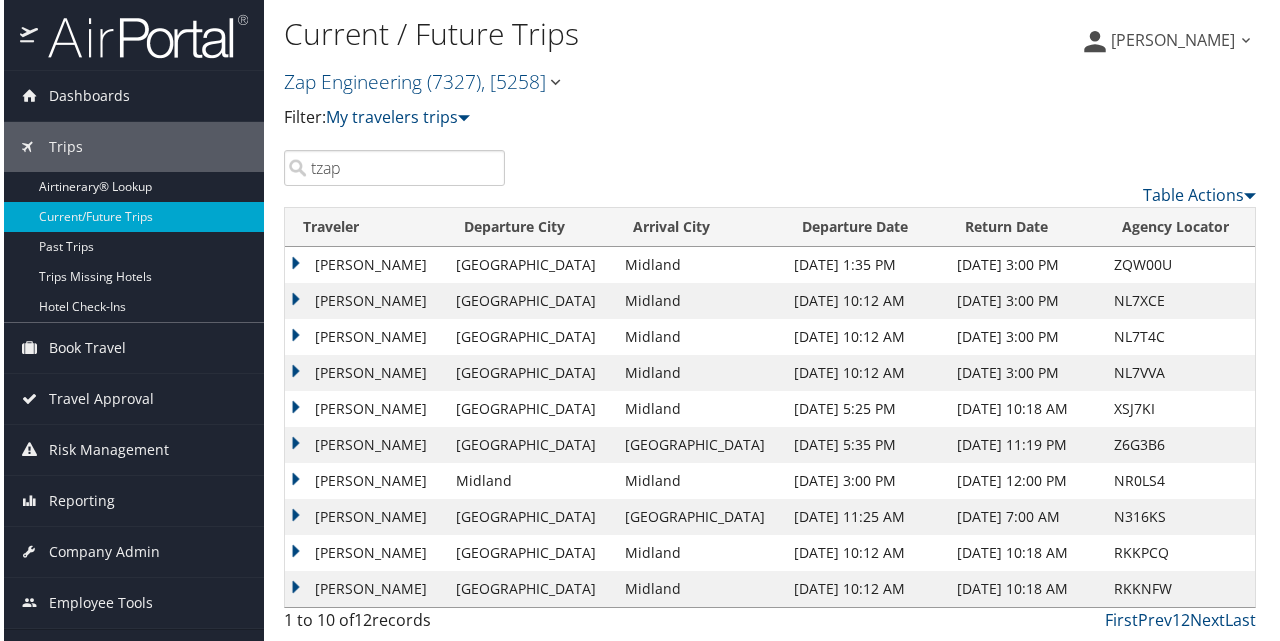 scroll, scrollTop: 0, scrollLeft: 0, axis: both 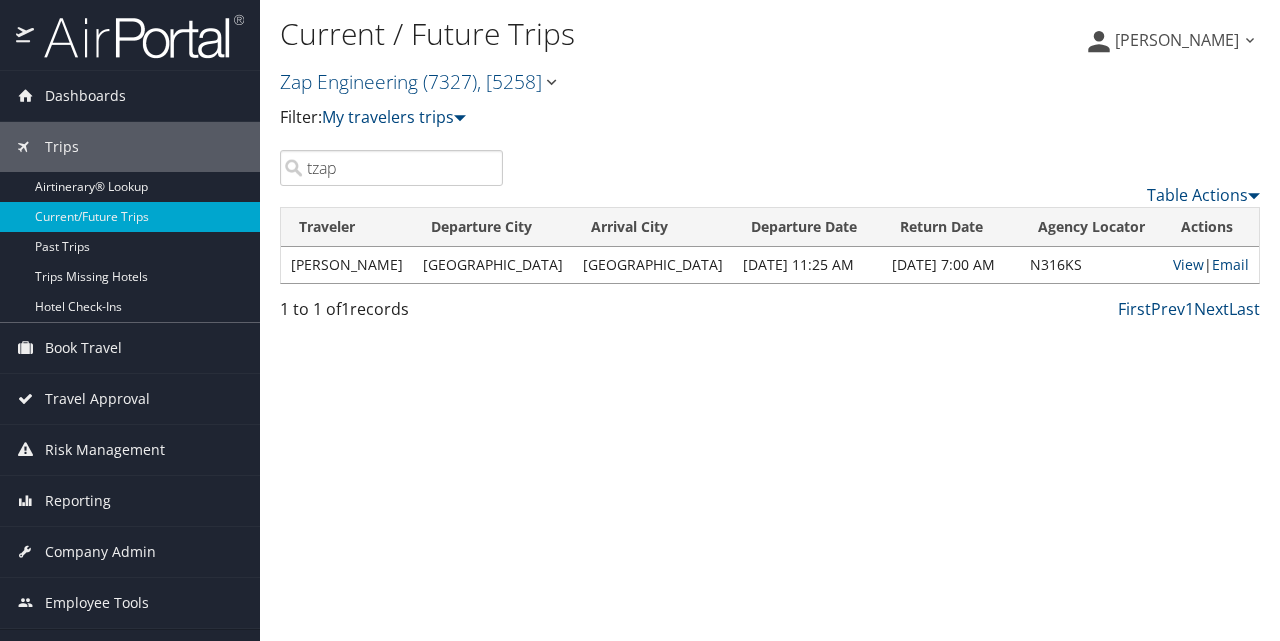type on "tzap" 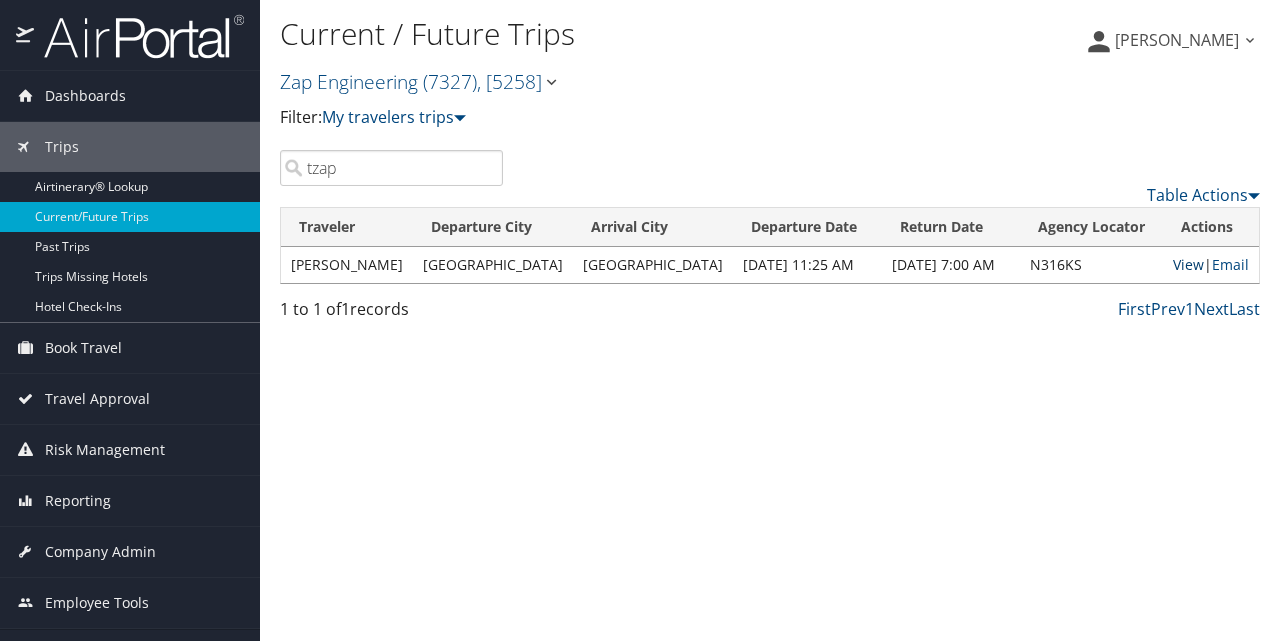 click on "View" at bounding box center (1188, 264) 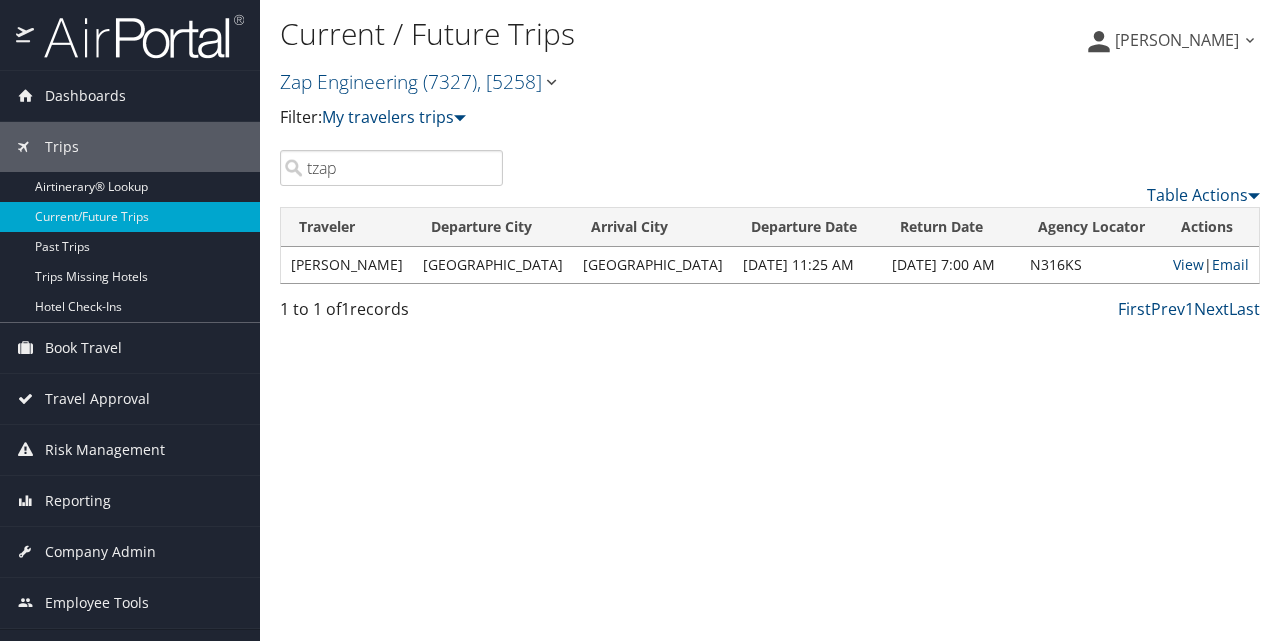 click at bounding box center (551, 82) 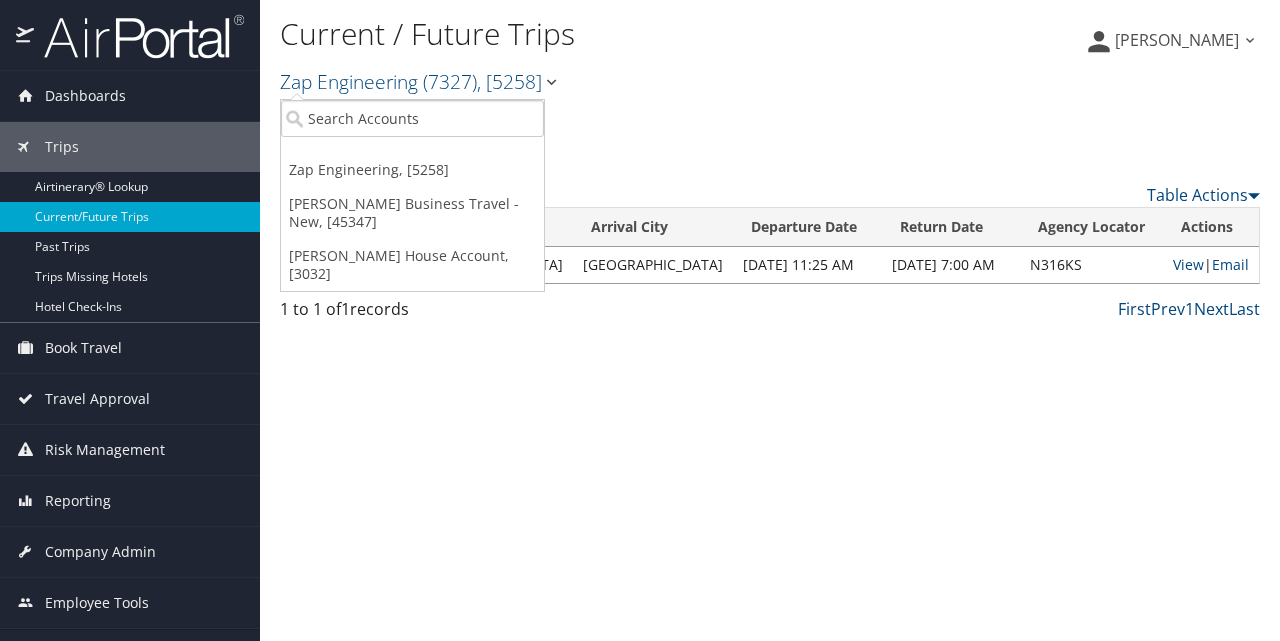 click on "[PERSON_NAME] House Account, [3032]" at bounding box center (412, 265) 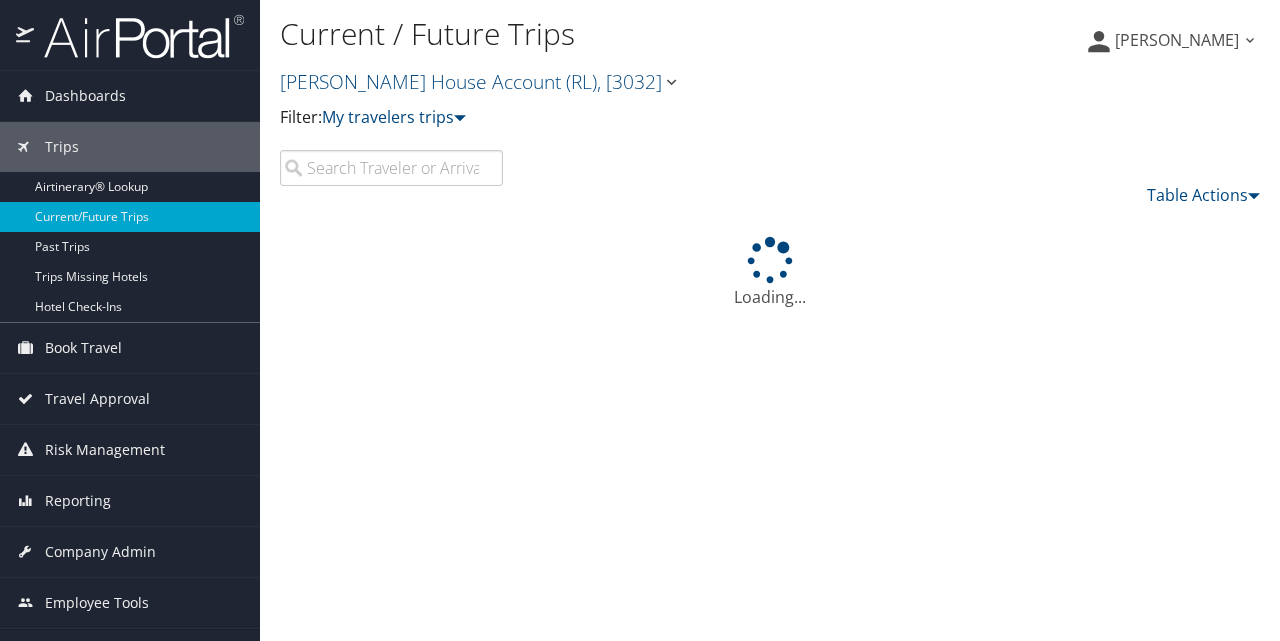 scroll, scrollTop: 0, scrollLeft: 0, axis: both 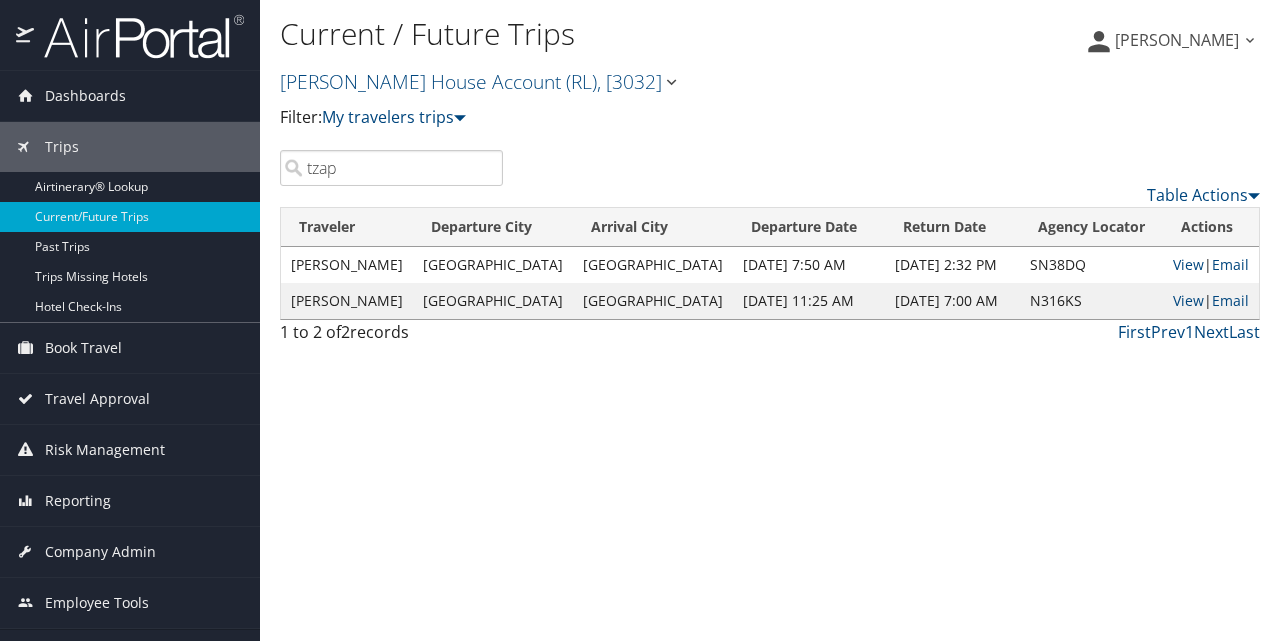 type on "tzap" 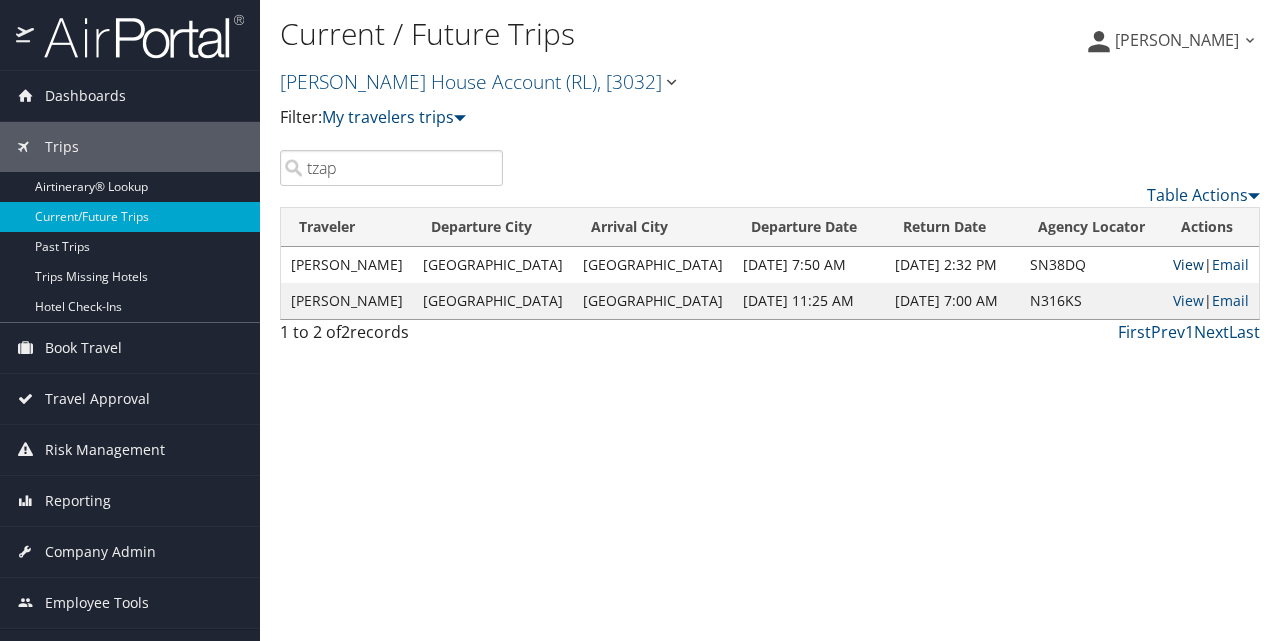 click on "View" at bounding box center [1188, 264] 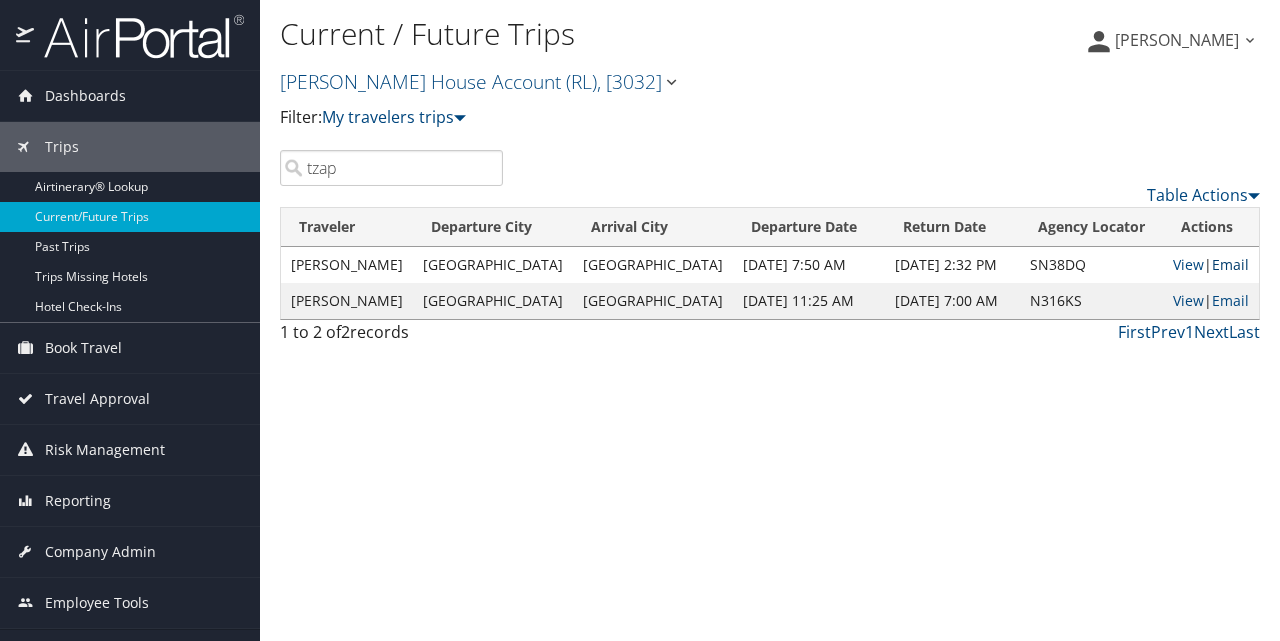 click on "Email" at bounding box center (1230, 264) 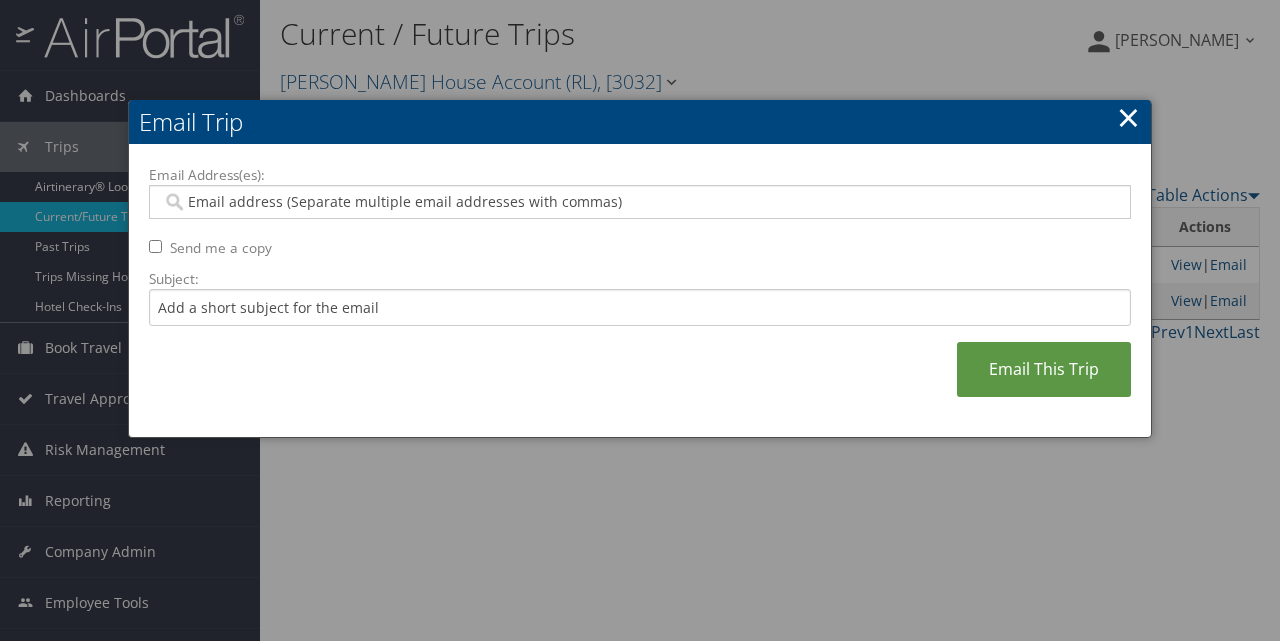 click on "Email Address(es):" at bounding box center (639, 202) 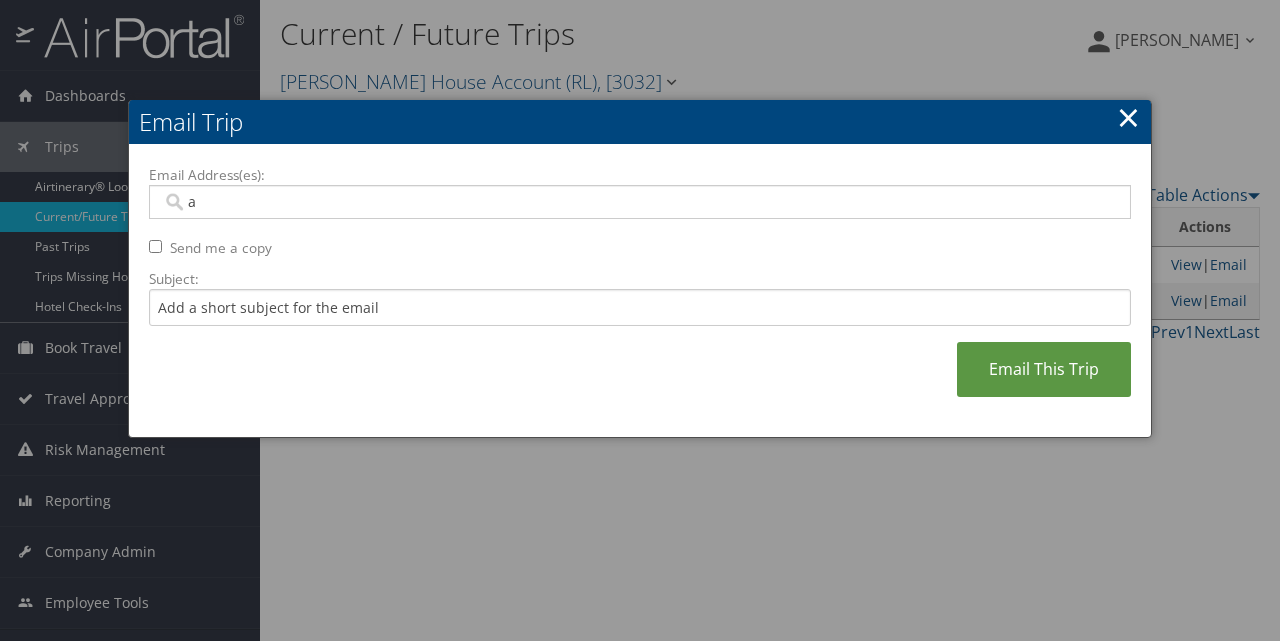 type on "ap" 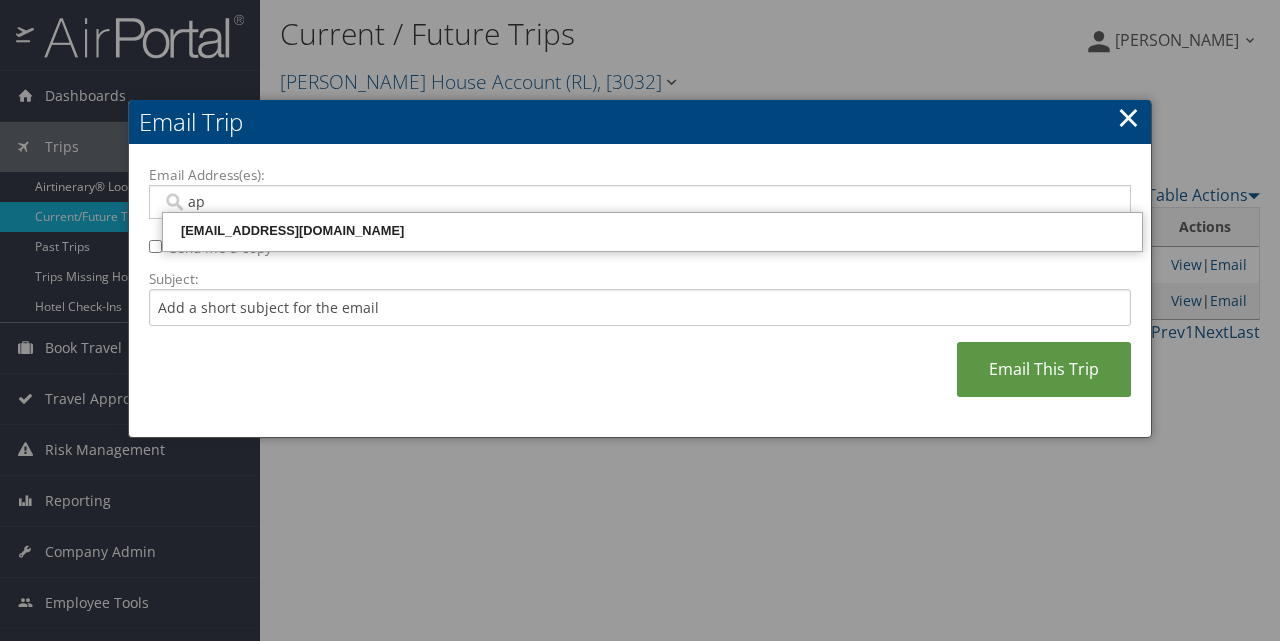 click on "ap" at bounding box center (639, 202) 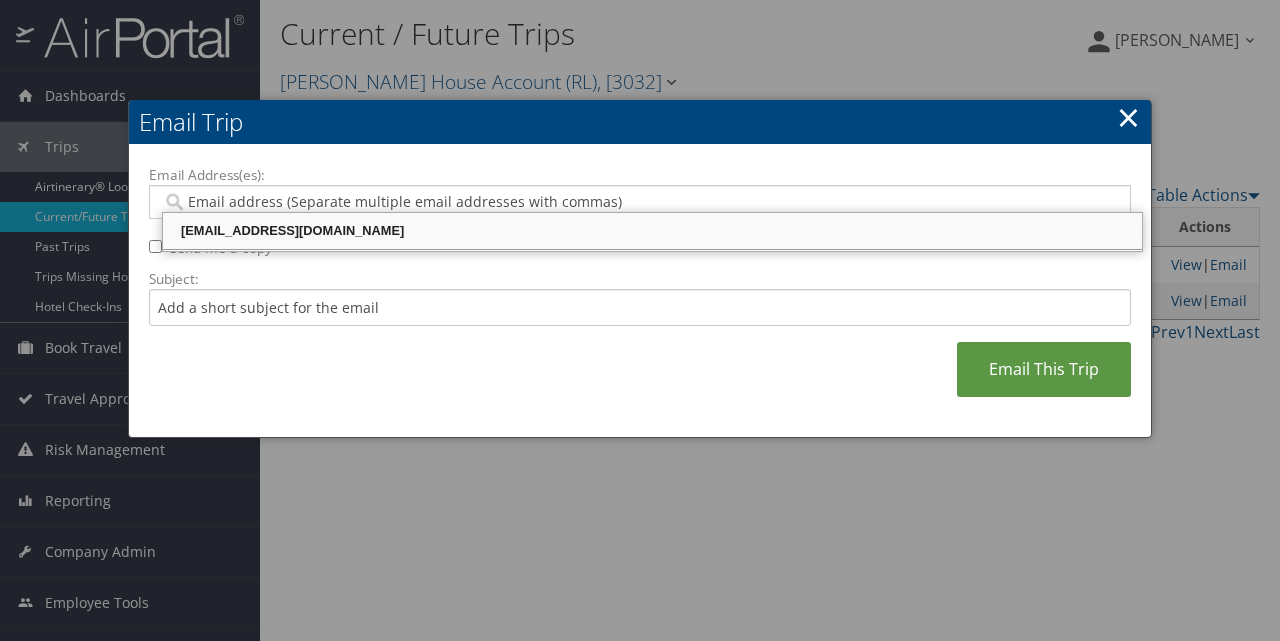 click on "APINVOICES@ZAPECS.COM" at bounding box center (652, 231) 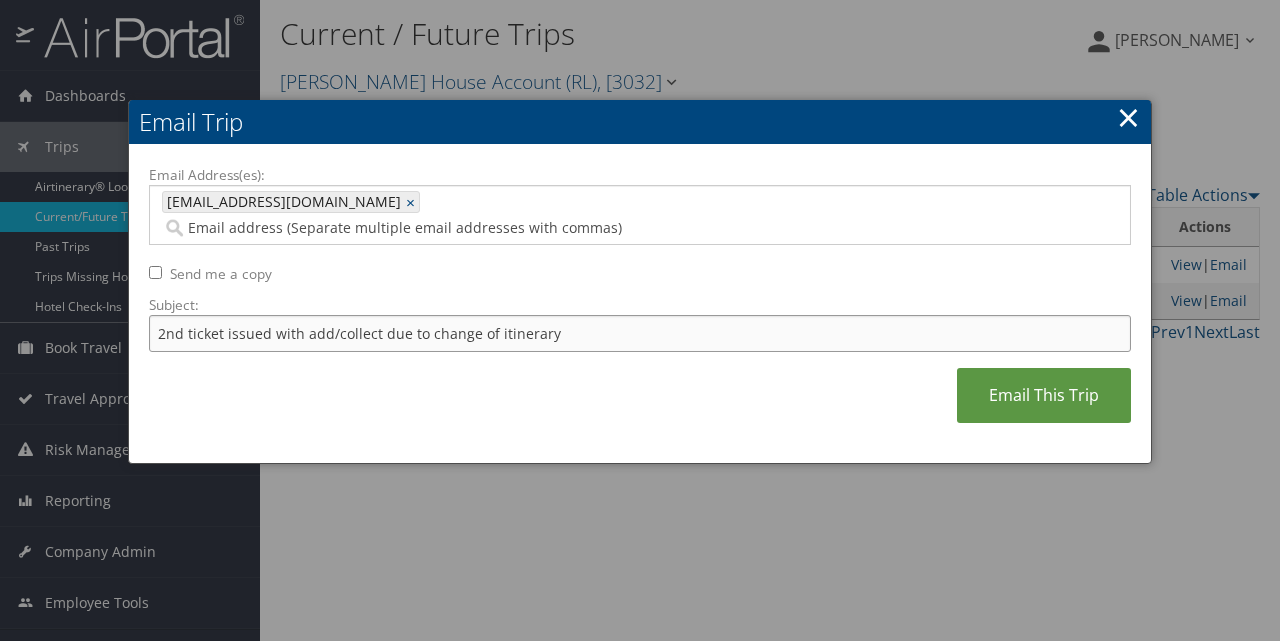 type on "2nd ticket issued with add/collect due to change of itinerary" 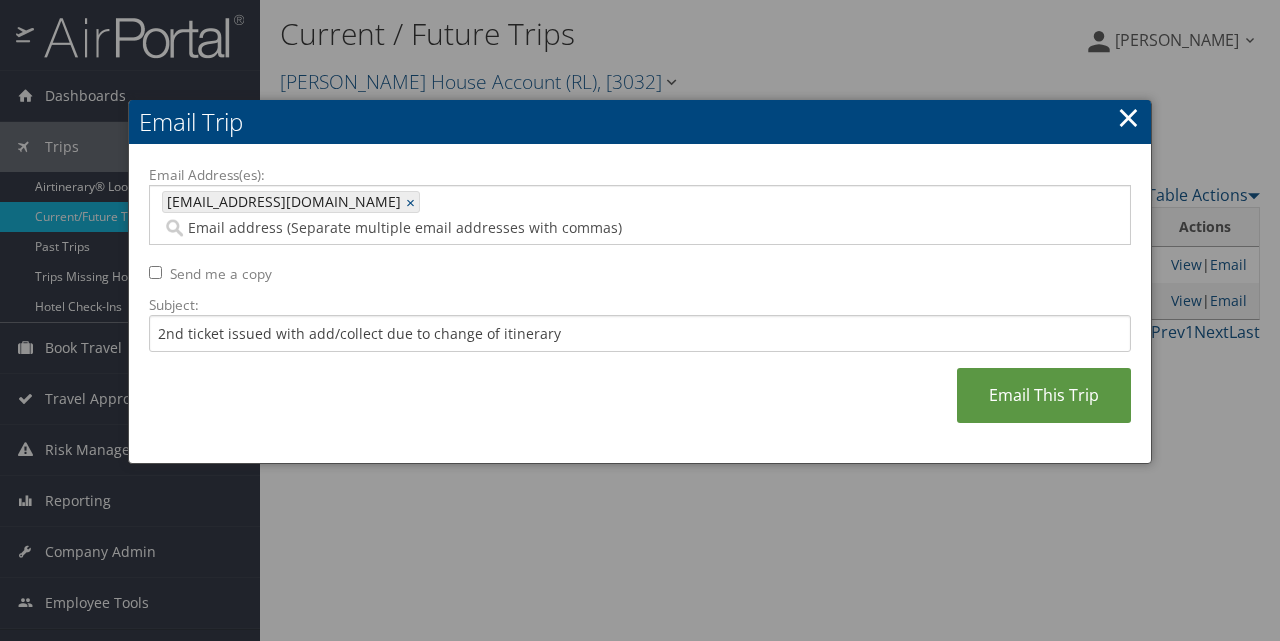 click on "Email Address(es):
APINVOICES@ZAPECS.COM APINVOICES@ZAPECS.COM ×
Send me a copy
Subject:
2nd ticket issued with add/collect due to change of itinerary
Email This Trip" at bounding box center [640, 304] 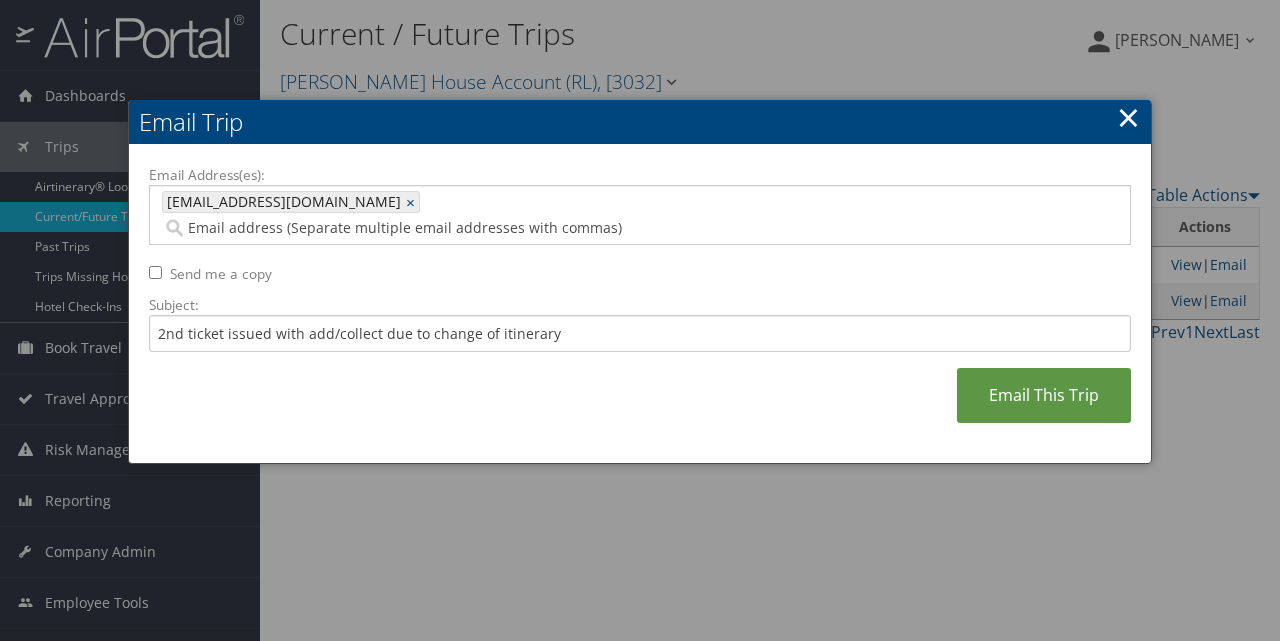click on "Send me a copy" at bounding box center [155, 272] 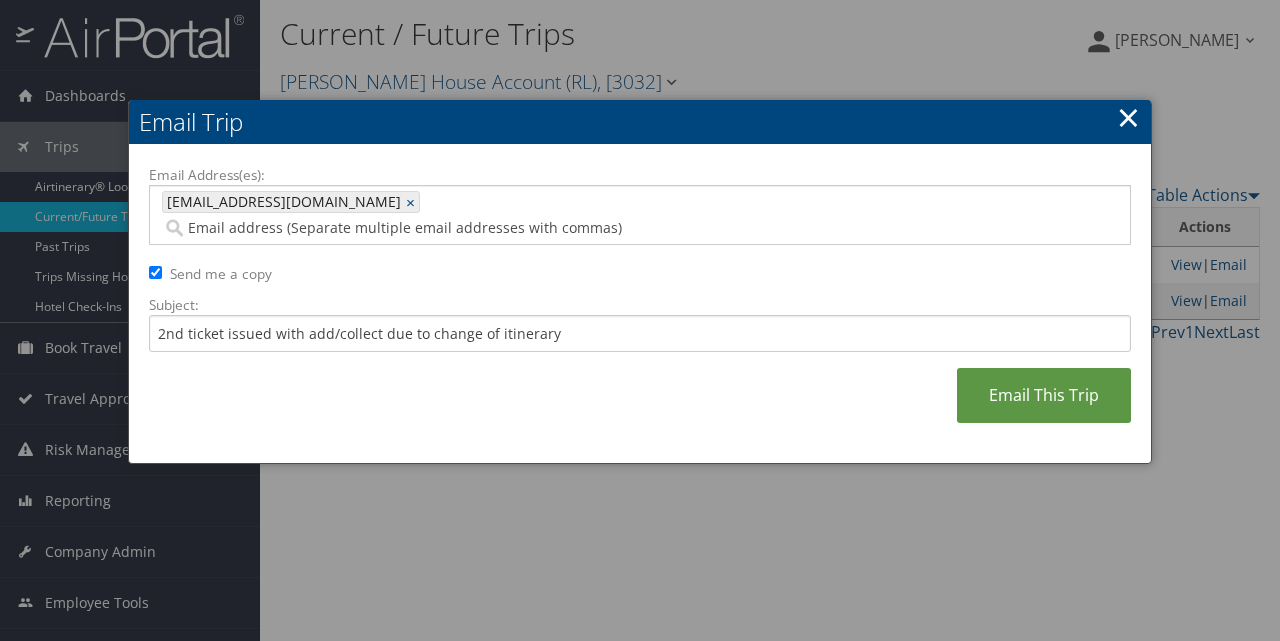 click on "Email This Trip" at bounding box center (1044, 395) 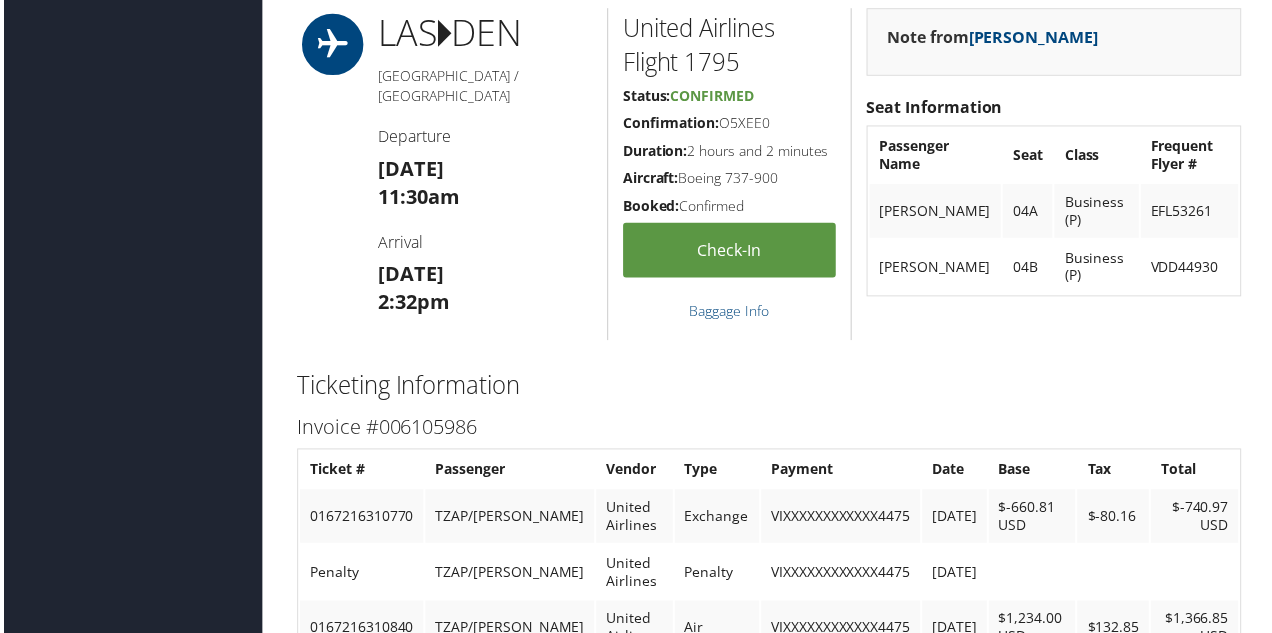scroll, scrollTop: 2194, scrollLeft: 0, axis: vertical 